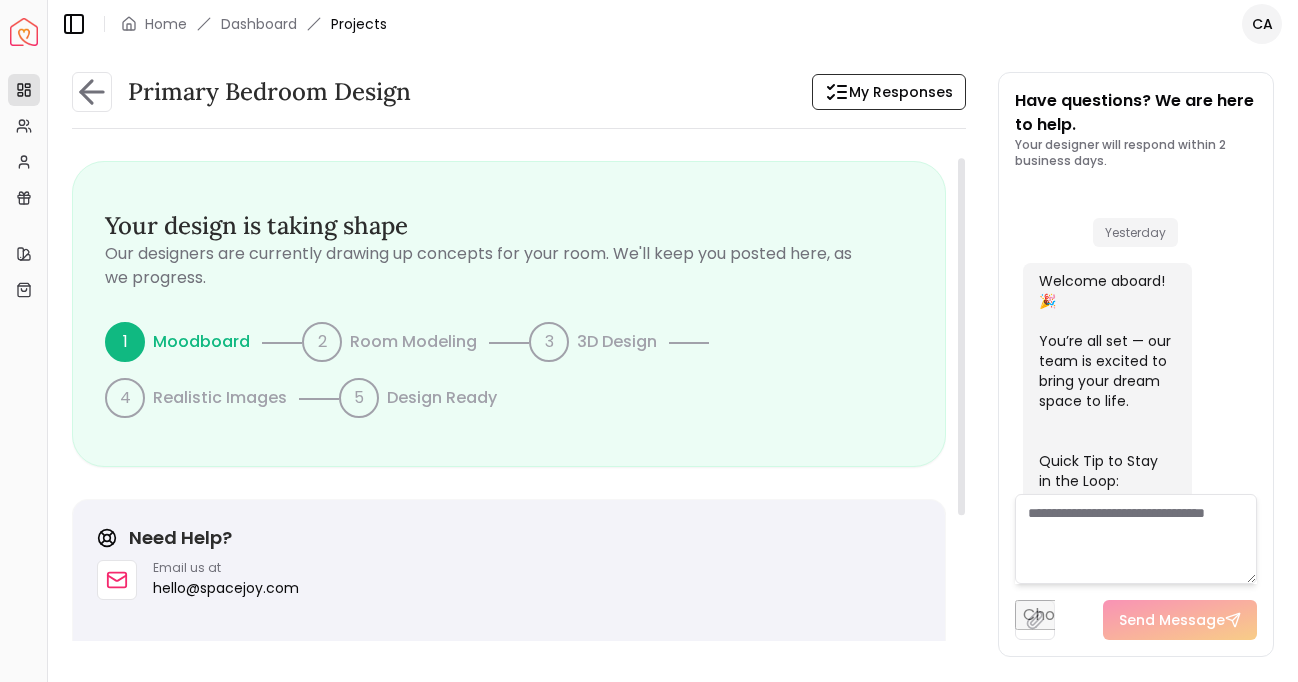 scroll, scrollTop: 0, scrollLeft: 0, axis: both 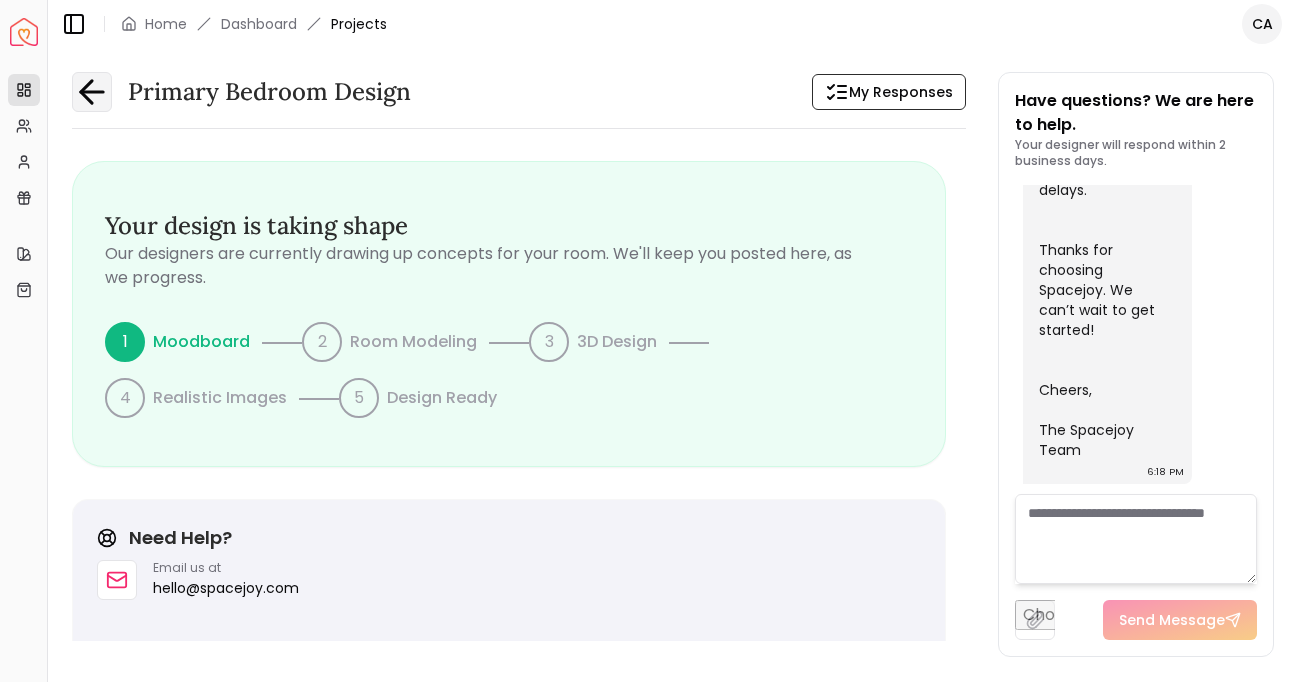 click 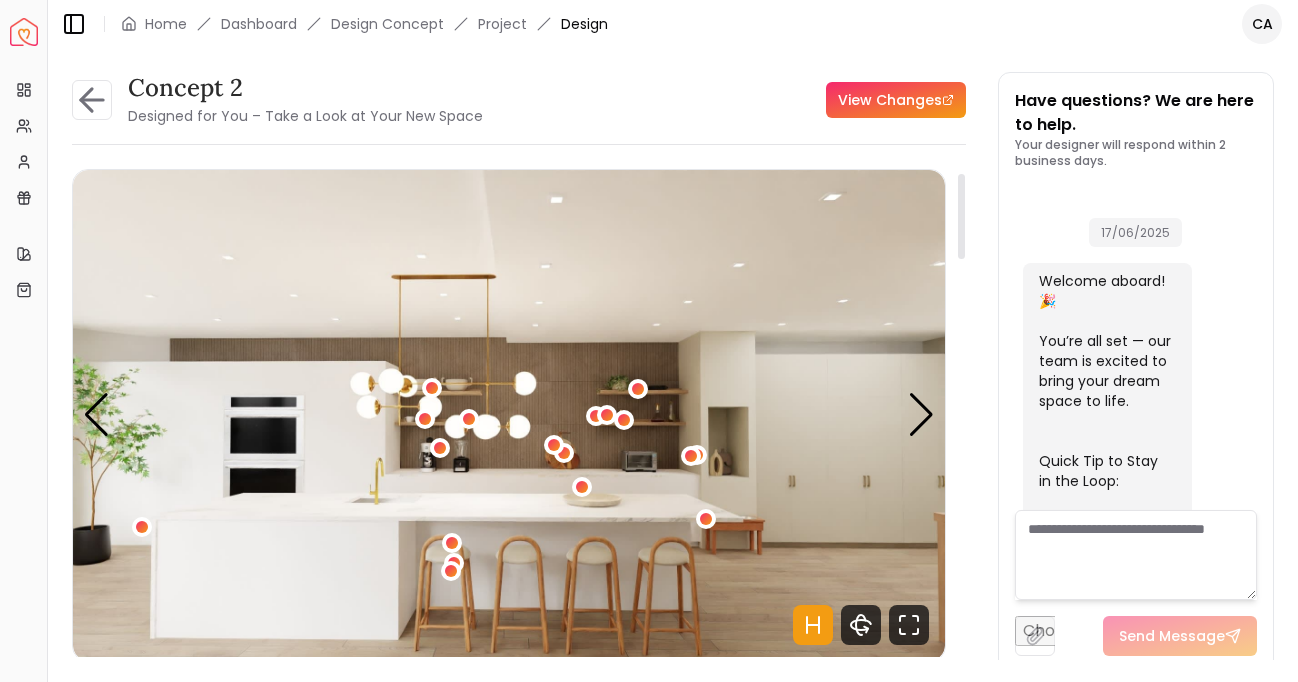 scroll, scrollTop: 0, scrollLeft: 0, axis: both 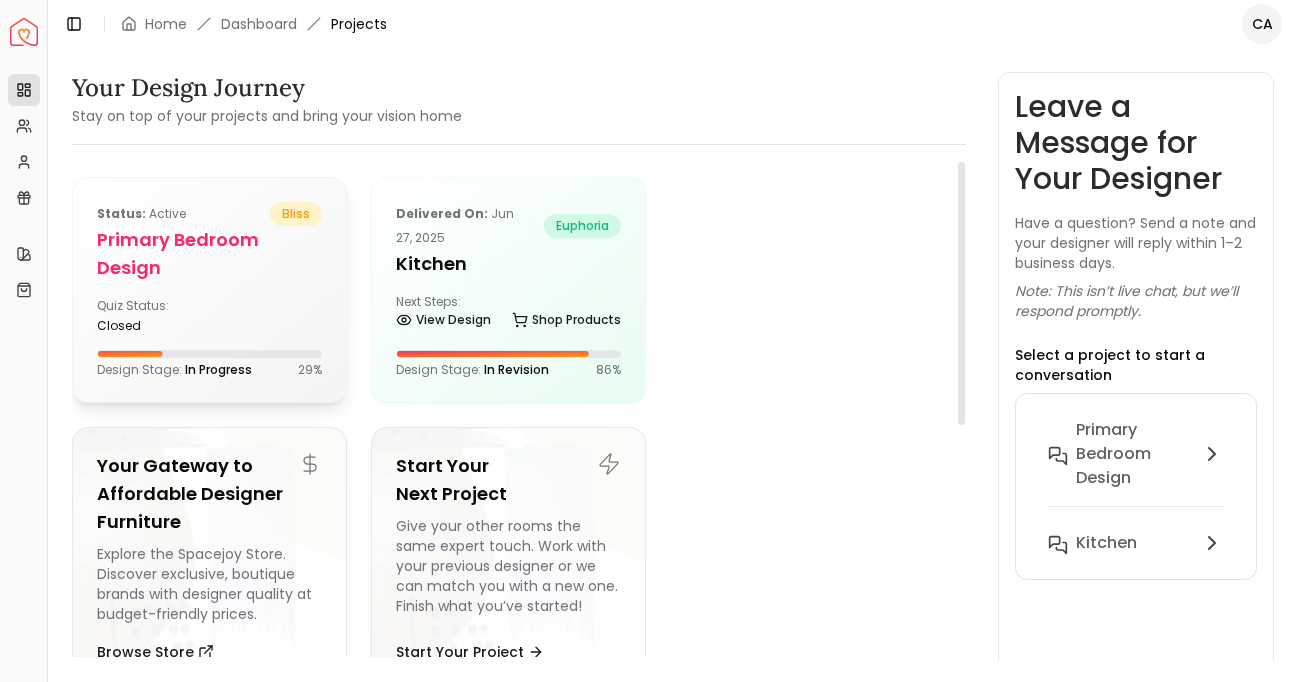 click on "Quiz Status: closed" at bounding box center (209, 316) 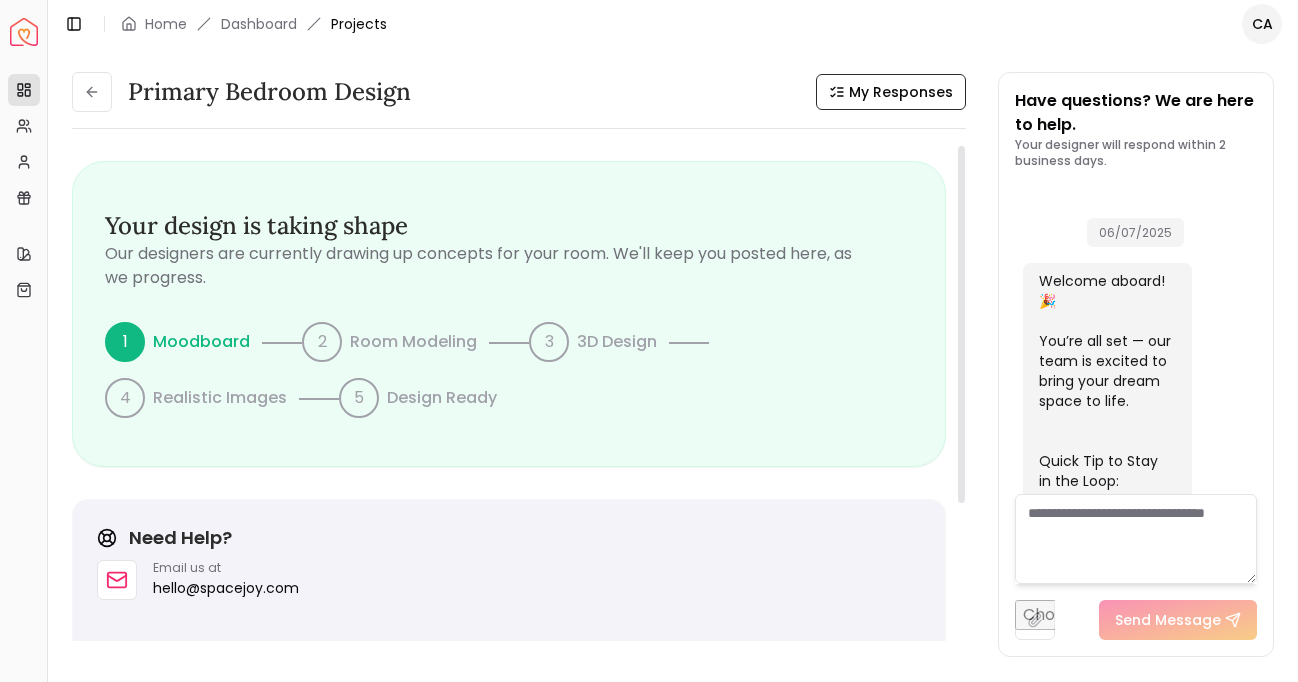 scroll, scrollTop: 1051, scrollLeft: 0, axis: vertical 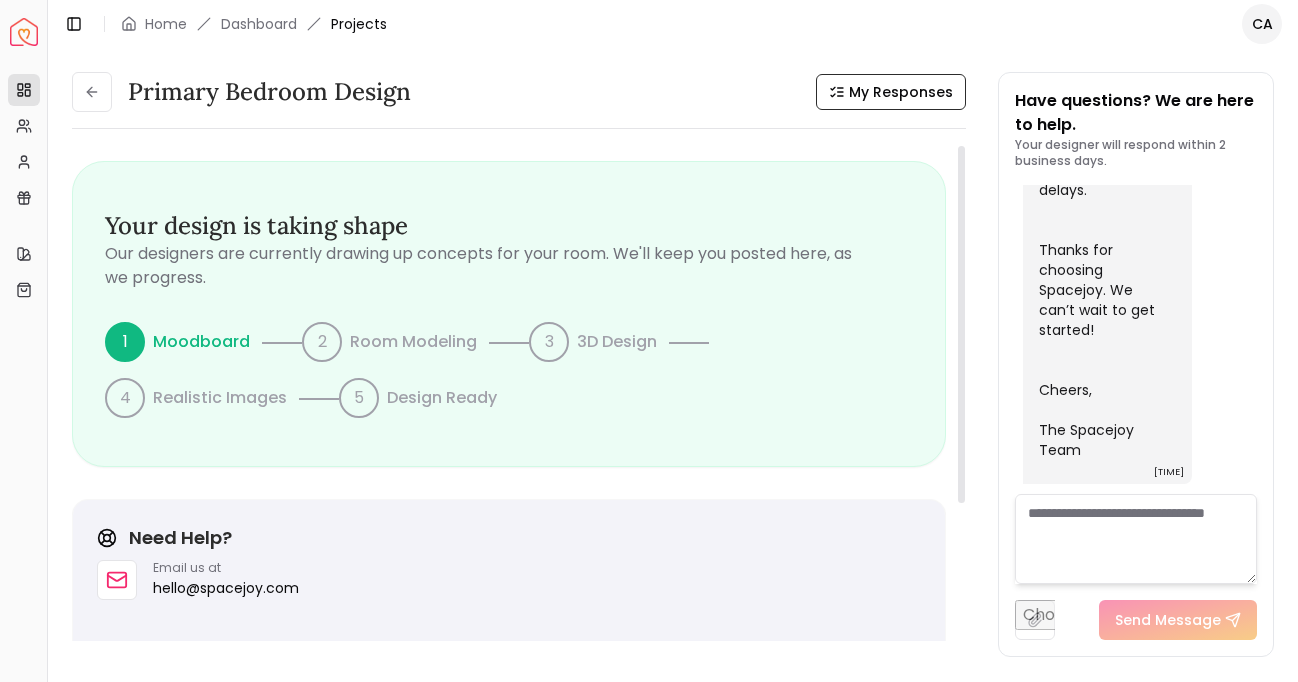 click on "2" at bounding box center (322, 342) 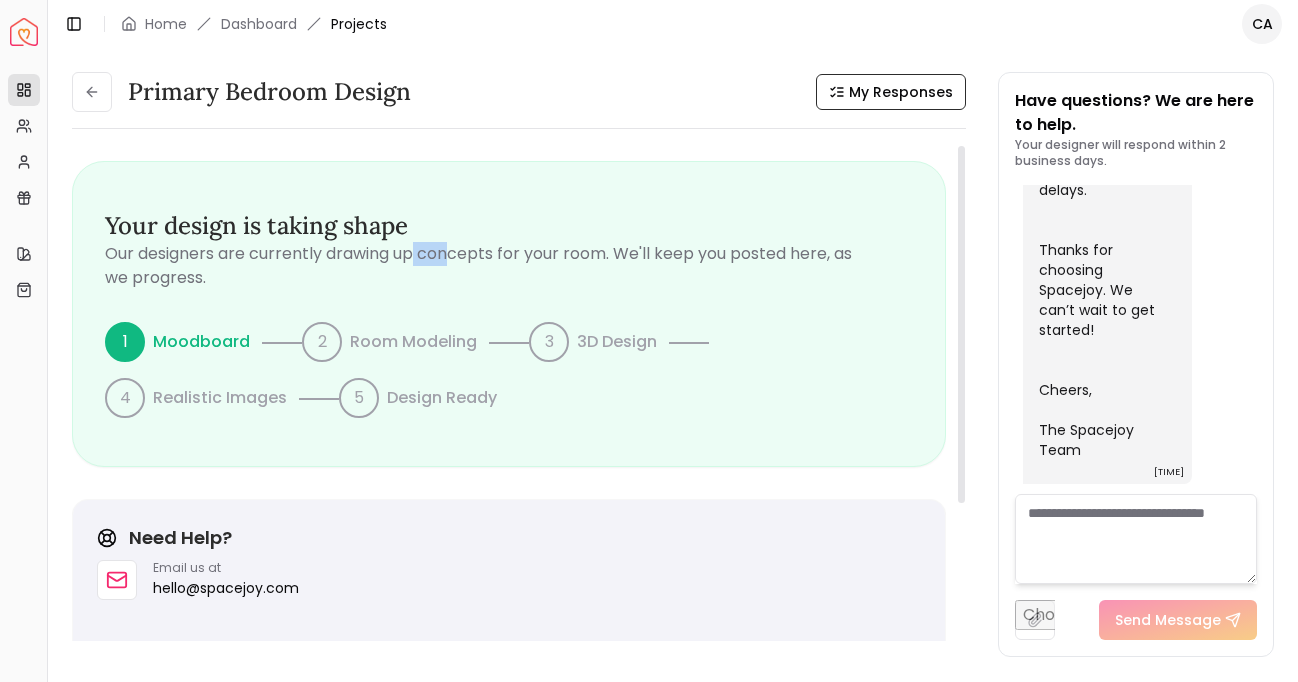 drag, startPoint x: 412, startPoint y: 257, endPoint x: 456, endPoint y: 256, distance: 44.011364 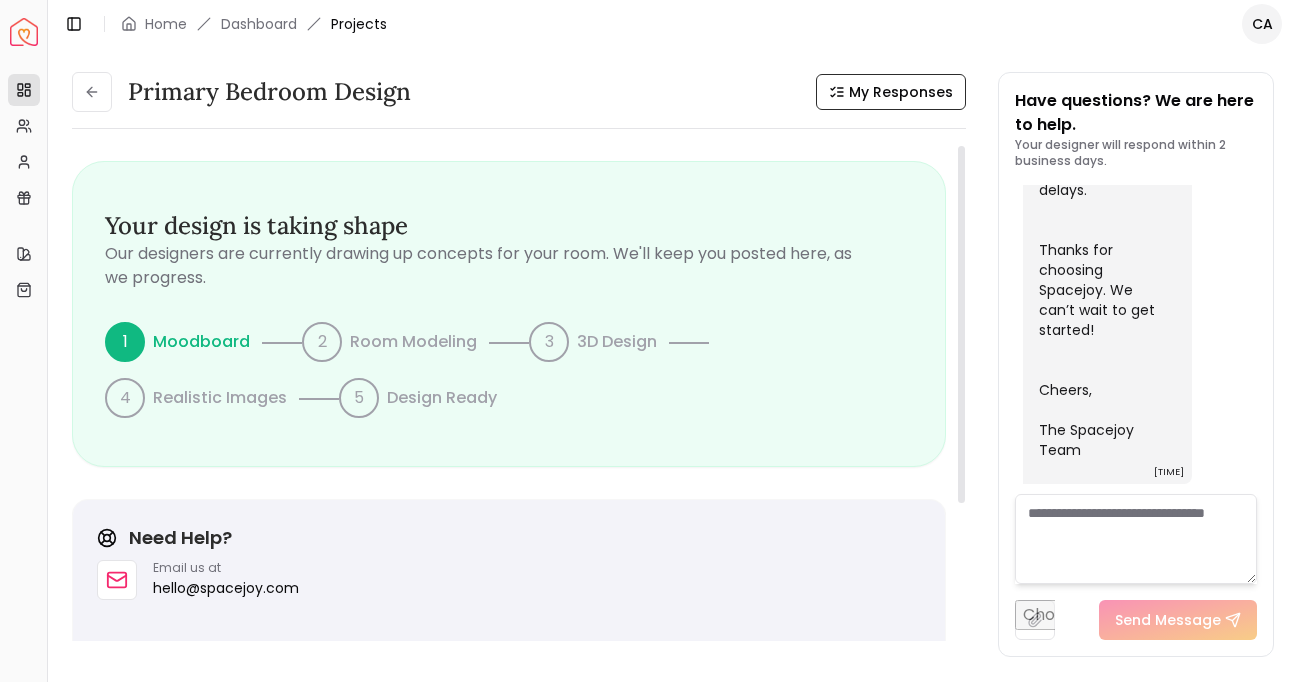 click on "Our designers are currently drawing up concepts for your room. We'll keep you posted here, as we progress." at bounding box center [509, 266] 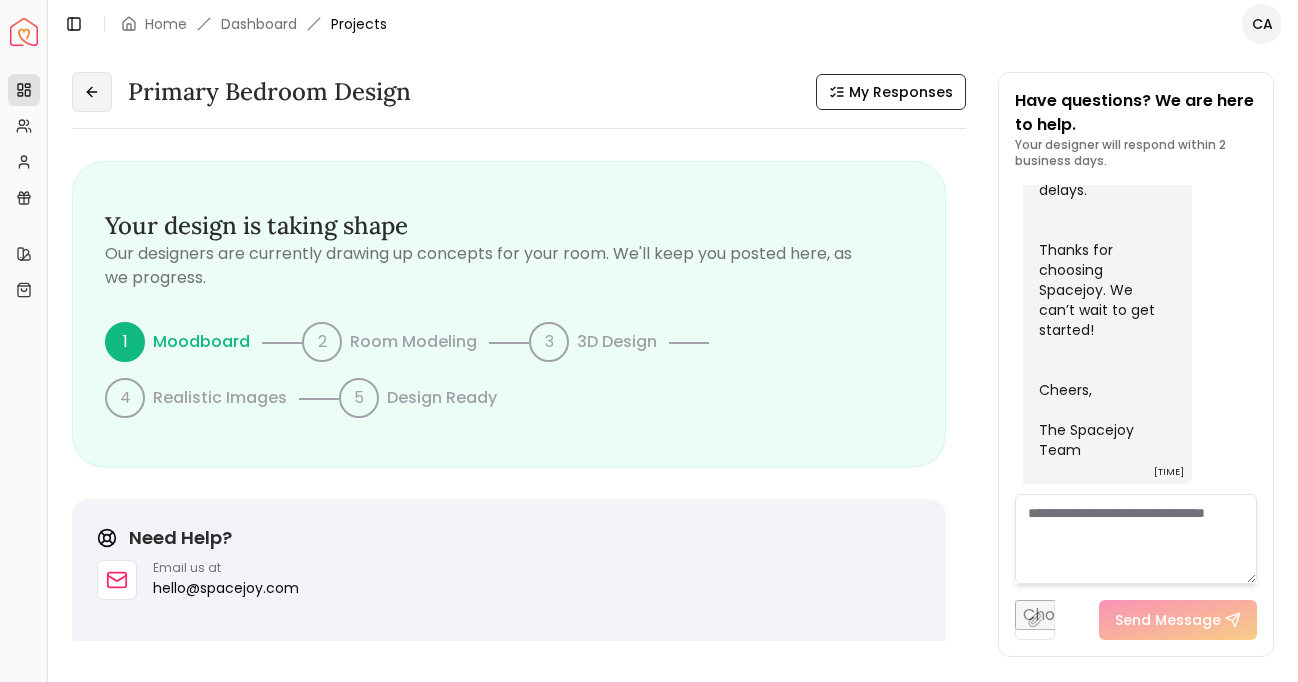 click 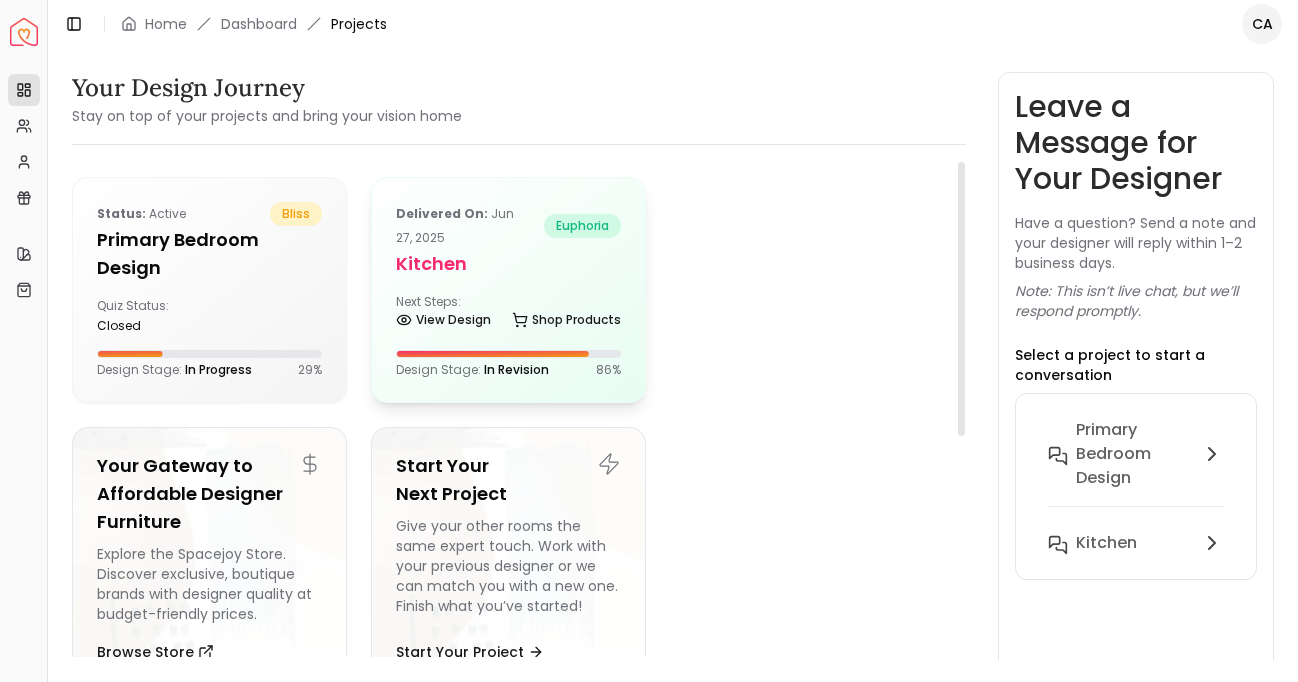 click on "Kitchen" at bounding box center (508, 264) 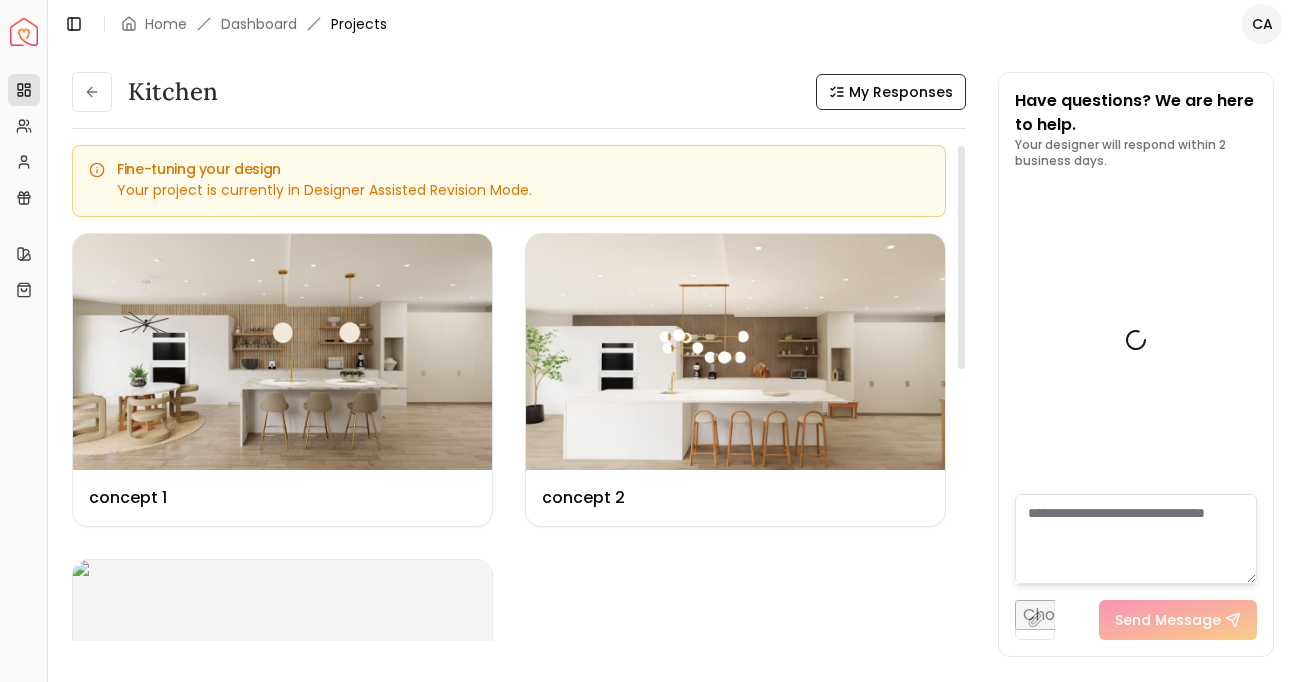 scroll, scrollTop: 5979, scrollLeft: 0, axis: vertical 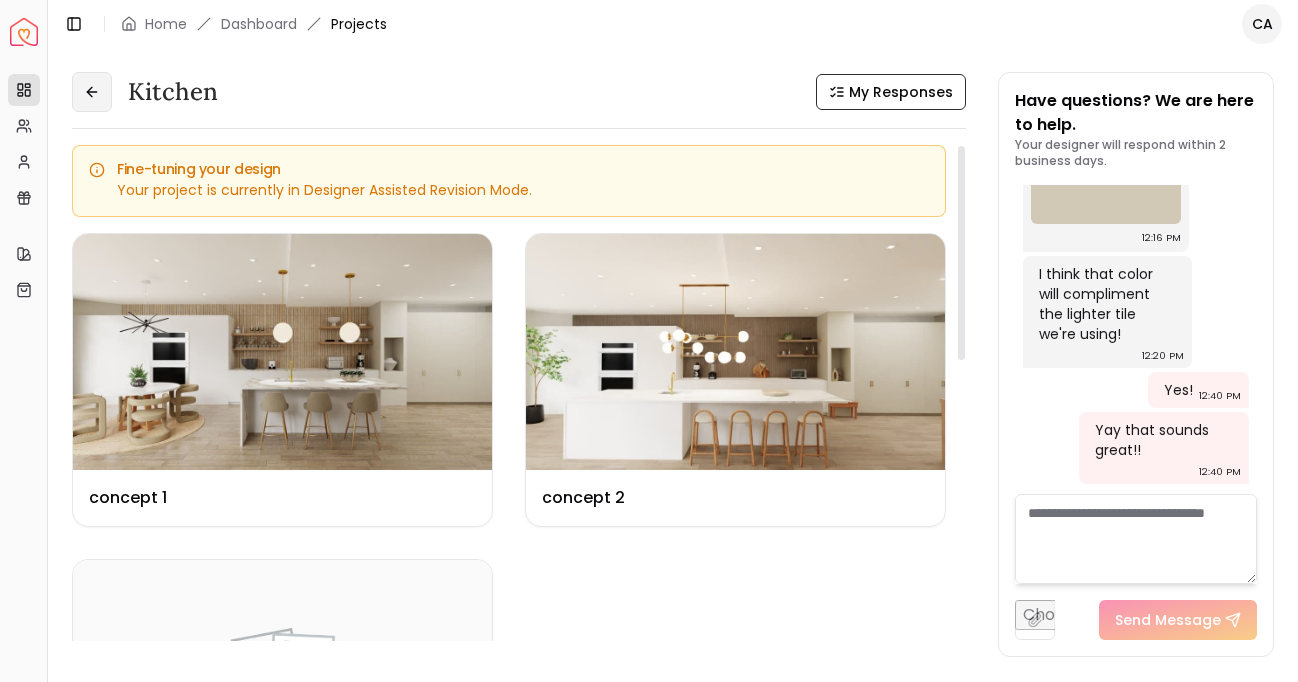 click at bounding box center [92, 92] 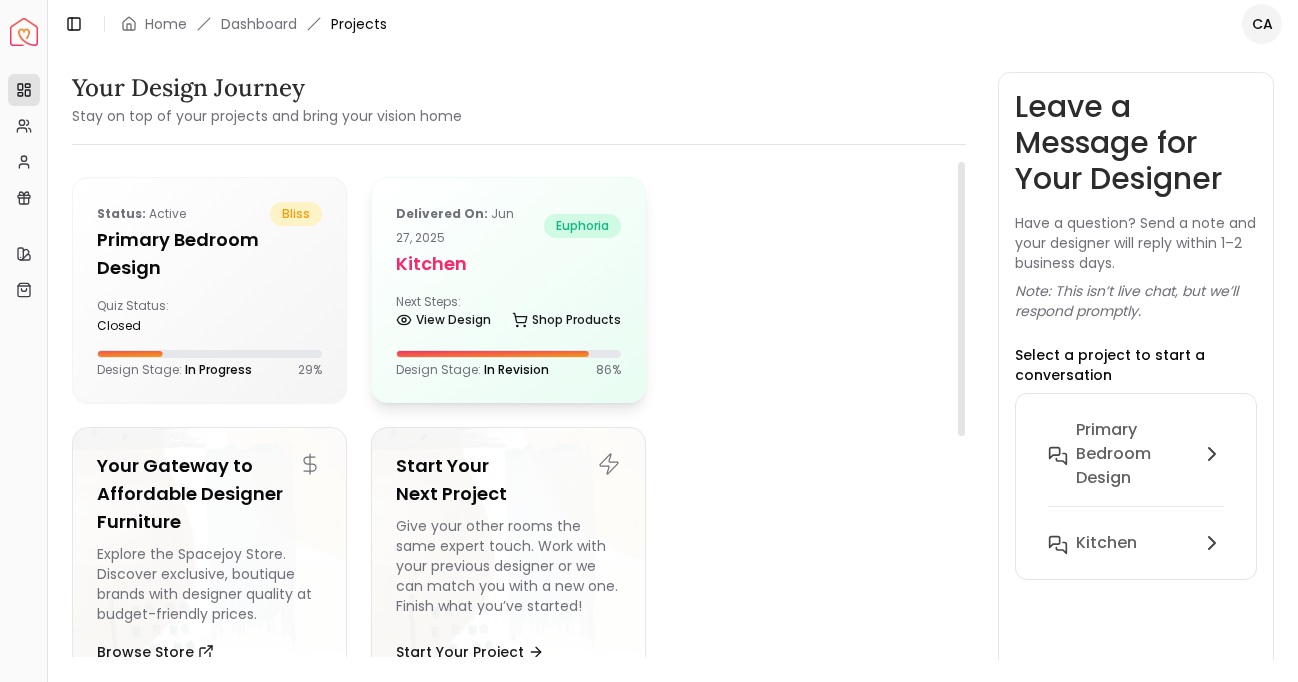 click on "Kitchen" at bounding box center (508, 264) 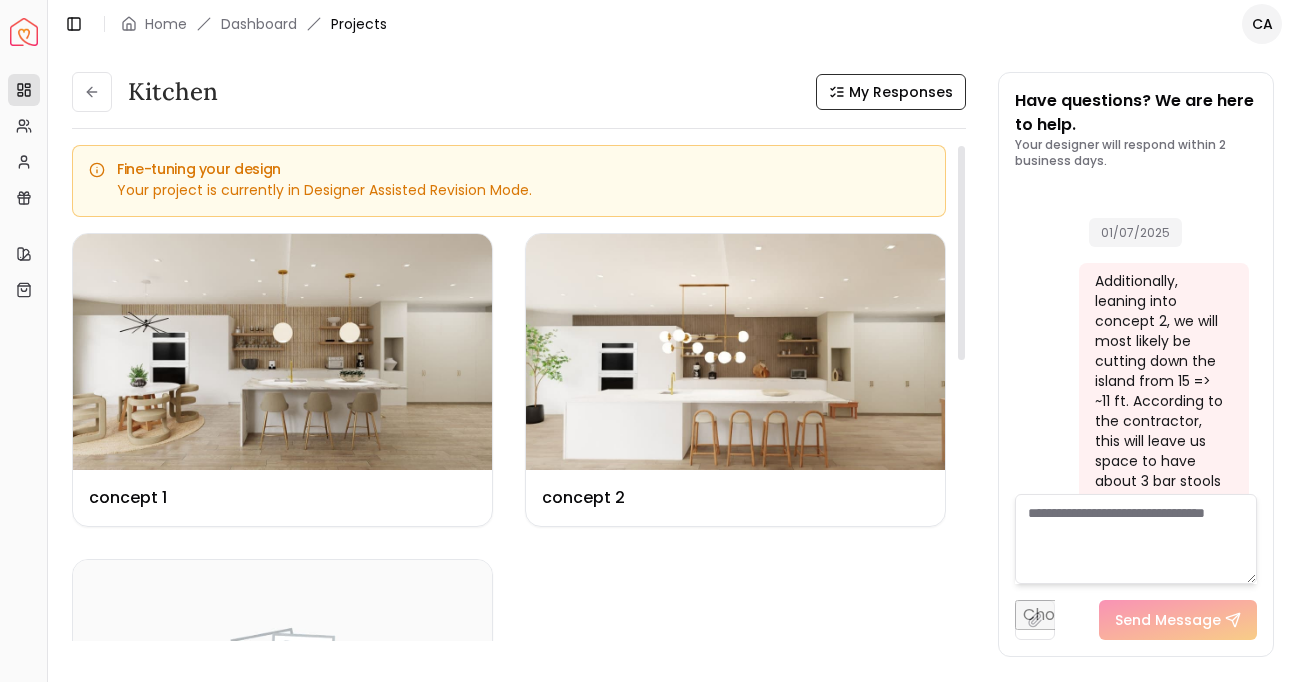 scroll, scrollTop: 5979, scrollLeft: 0, axis: vertical 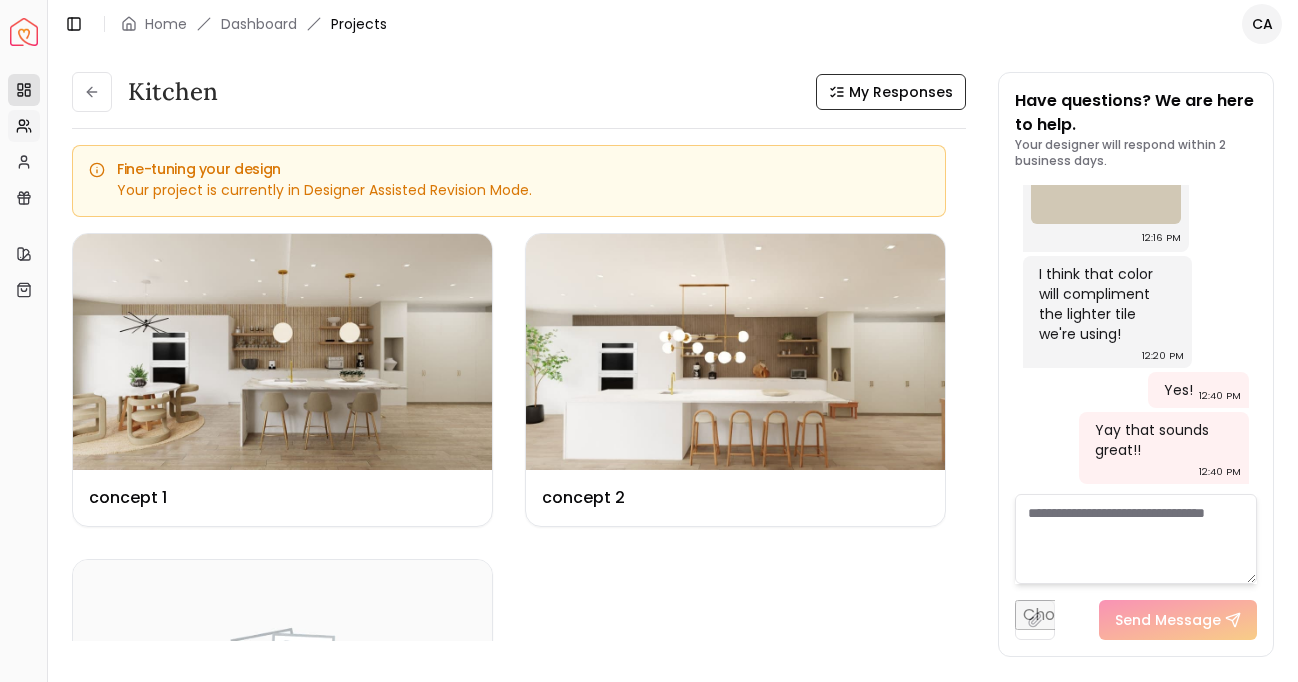click 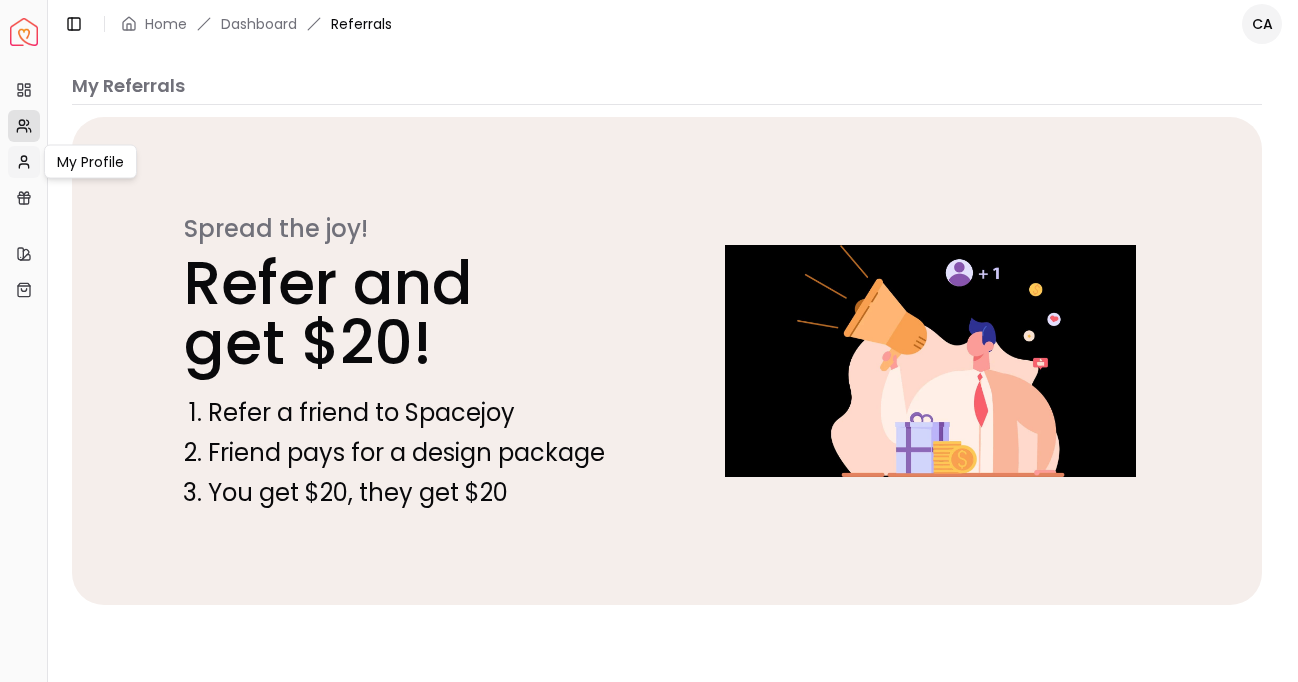 click on "My Profile" at bounding box center (24, 162) 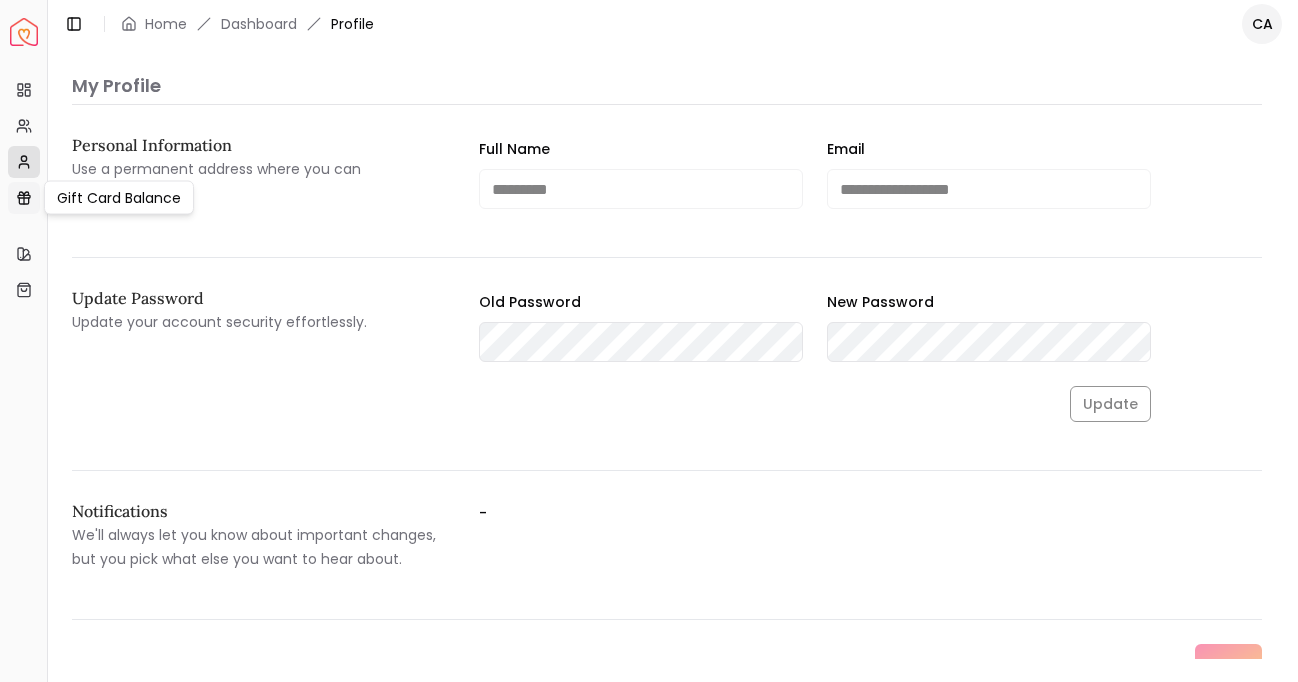 click 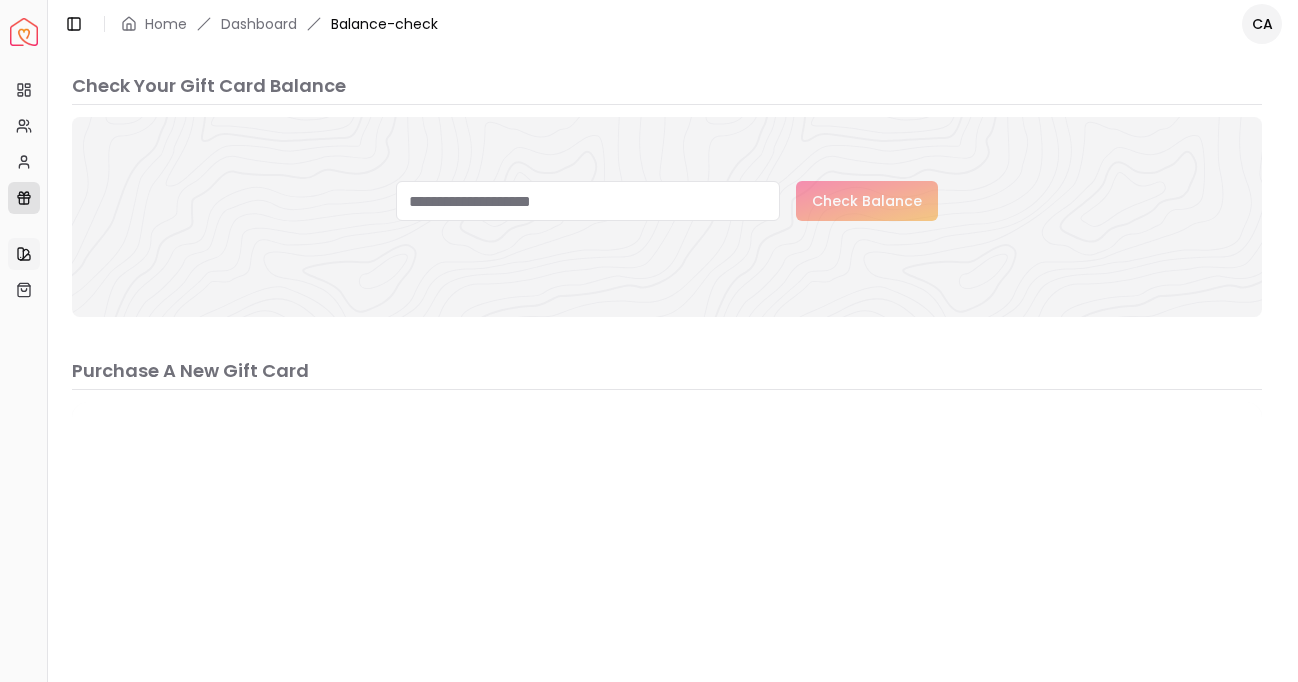 click 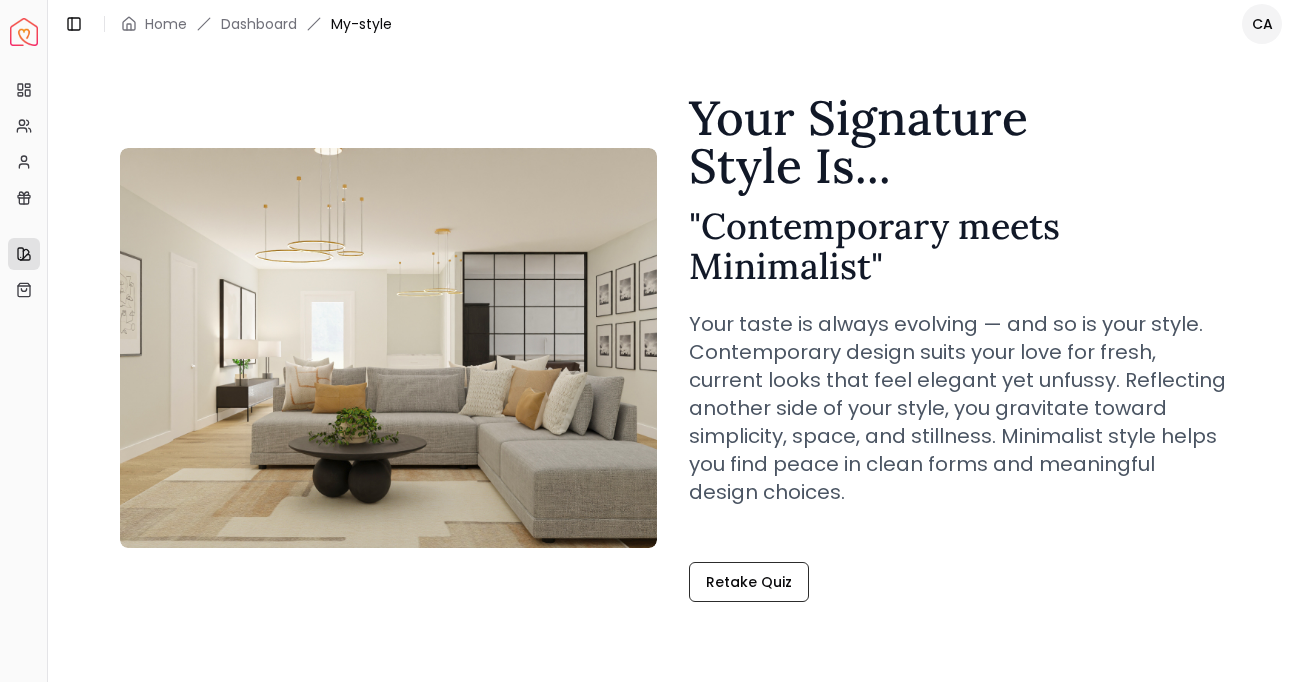 scroll, scrollTop: 29, scrollLeft: 0, axis: vertical 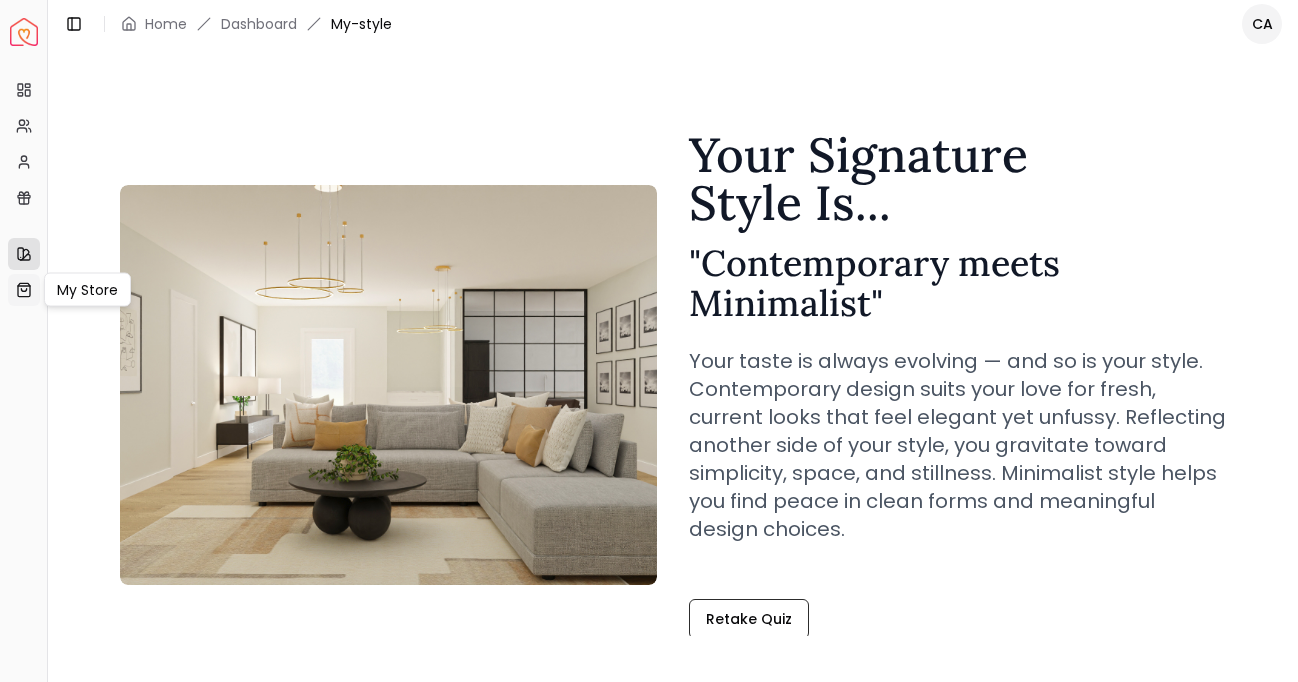 click 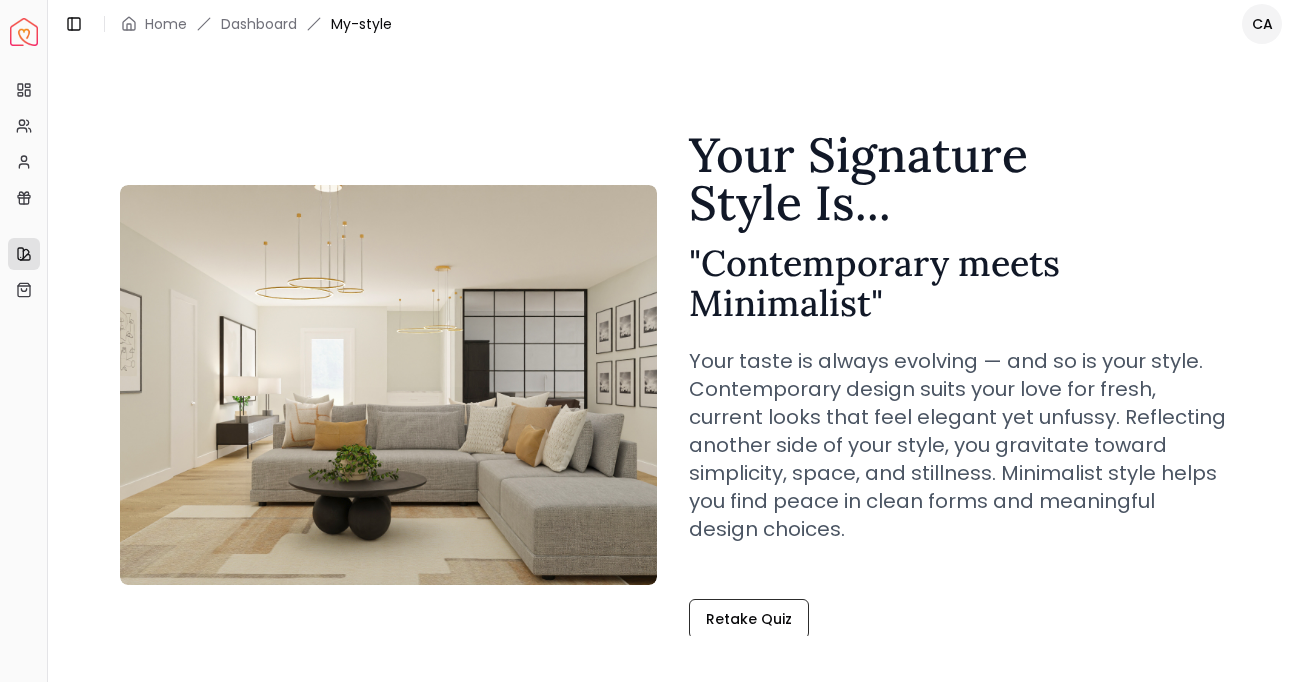 click at bounding box center [24, 32] 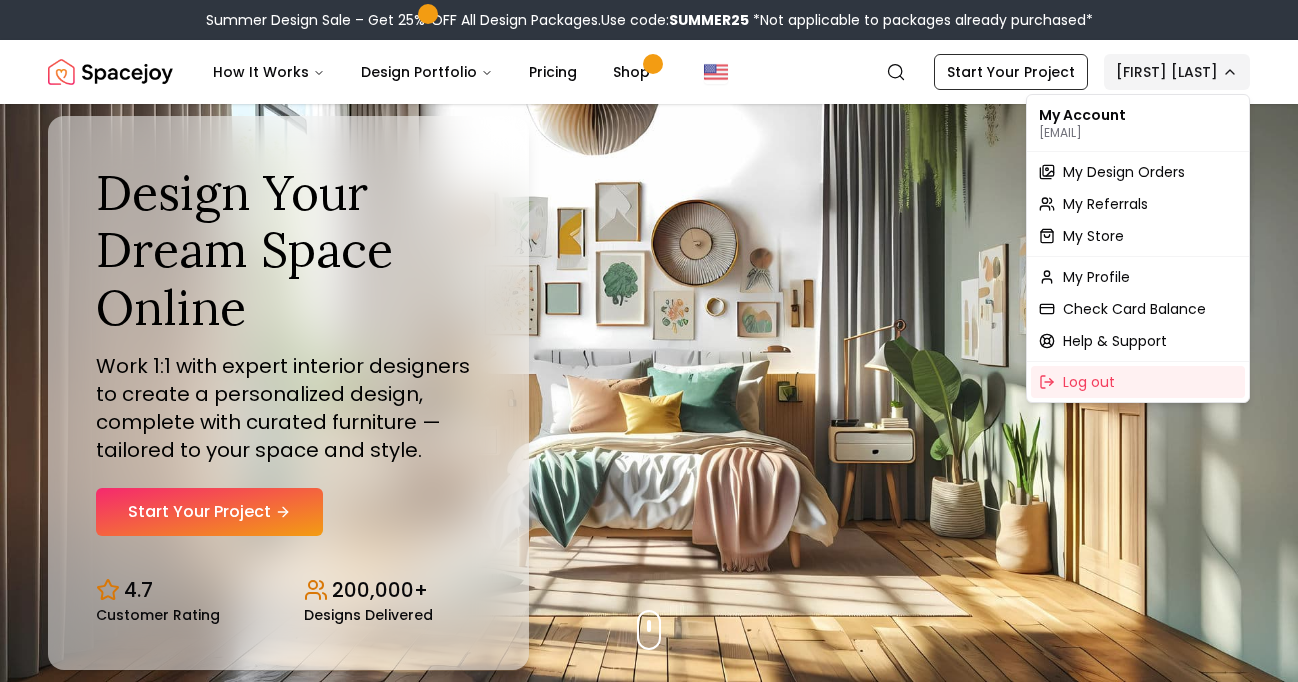 click on "Summer Design Sale – Get 25% OFF All Design Packages.  Use code:  SUMMER25   *Not applicable to packages already purchased* Spacejoy How It Works   Design Portfolio   Pricing Shop Search Start Your Project   Casey Lim Design Your Dream Space Online Work 1:1 with expert interior designers to create a personalized design, complete with curated furniture — tailored to your space and style. Start Your Project   4.7 Customer Rating 200,000+ Designs Delivered Design Your Dream Space Online Work 1:1 with expert interior designers to create a personalized design, complete with curated furniture — tailored to your space and style. Start Your Project   4.7 Customer Rating 200,000+ Designs Delivered Summer Design Sale Get 25% OFF on all Design Packages Get Started   Mid-Summer Style Event Up to 60% OFF on Furniture & Decor Shop Now   Get Matched with Expert Interior Designers Online! Maria Castillero Designer Angela Amore Designer Tina Martidelcampo Designer Christina Manzo Designer Hannah James Designer Designer" at bounding box center [649, 5806] 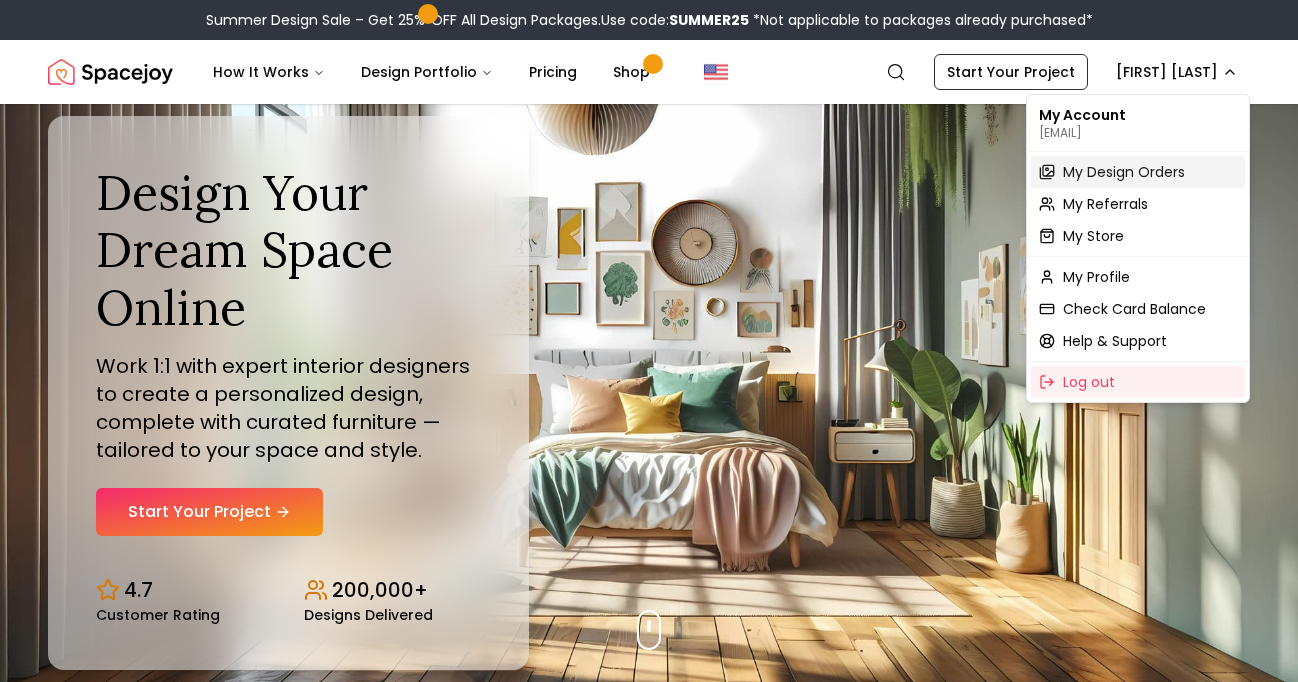 click on "My Design Orders" at bounding box center (1124, 172) 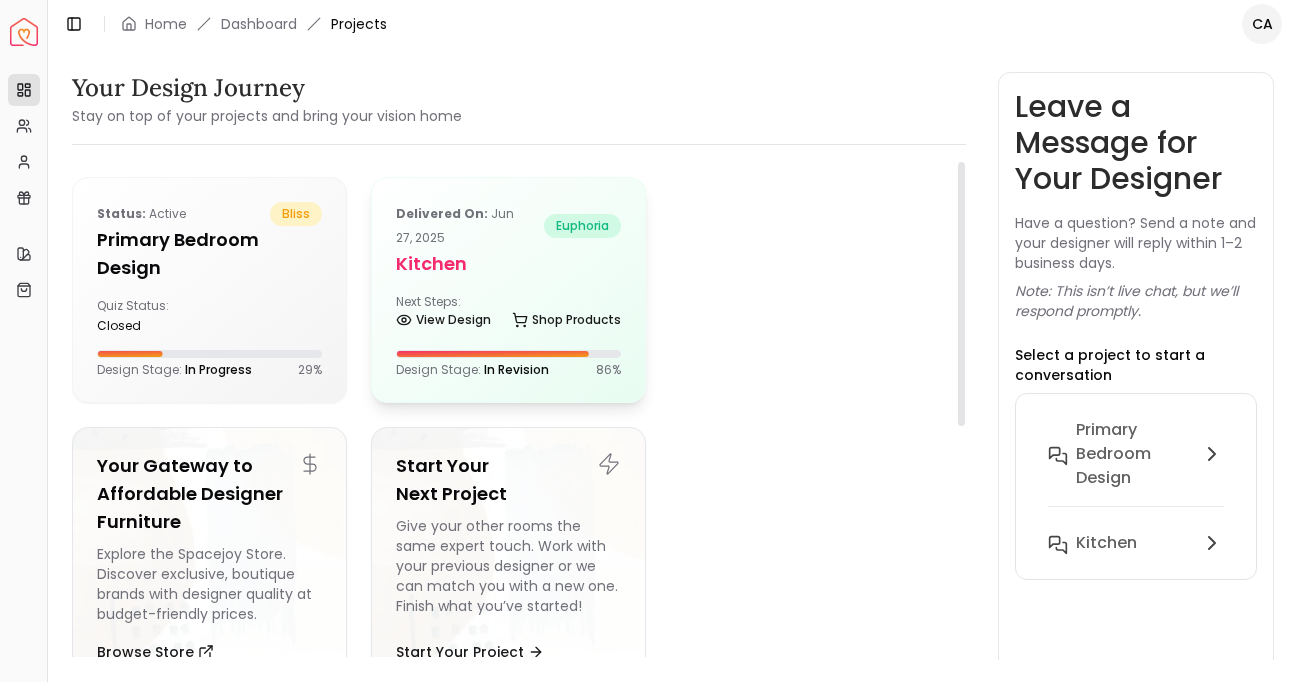 click on "Delivered on:   [DATE] euphoria Kitchen Next Steps: View Design Shop Products Design Stage:   In Revision 86 %" at bounding box center [508, 290] 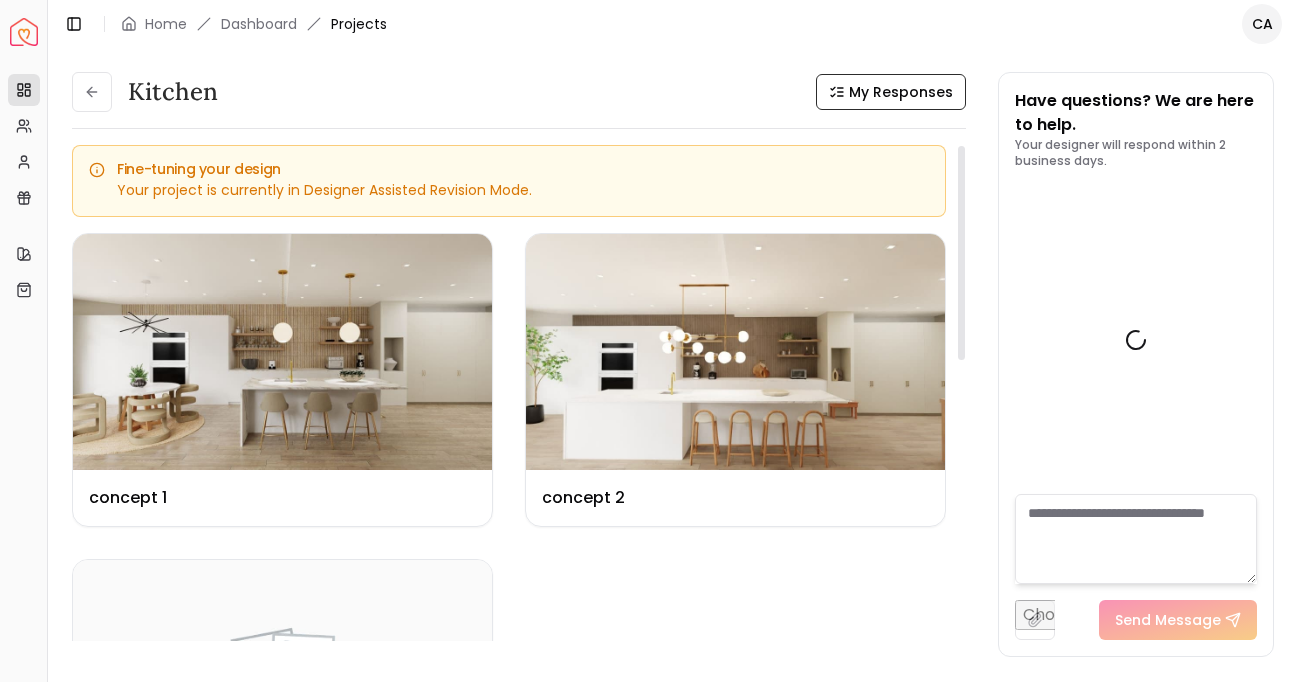 scroll, scrollTop: 5979, scrollLeft: 0, axis: vertical 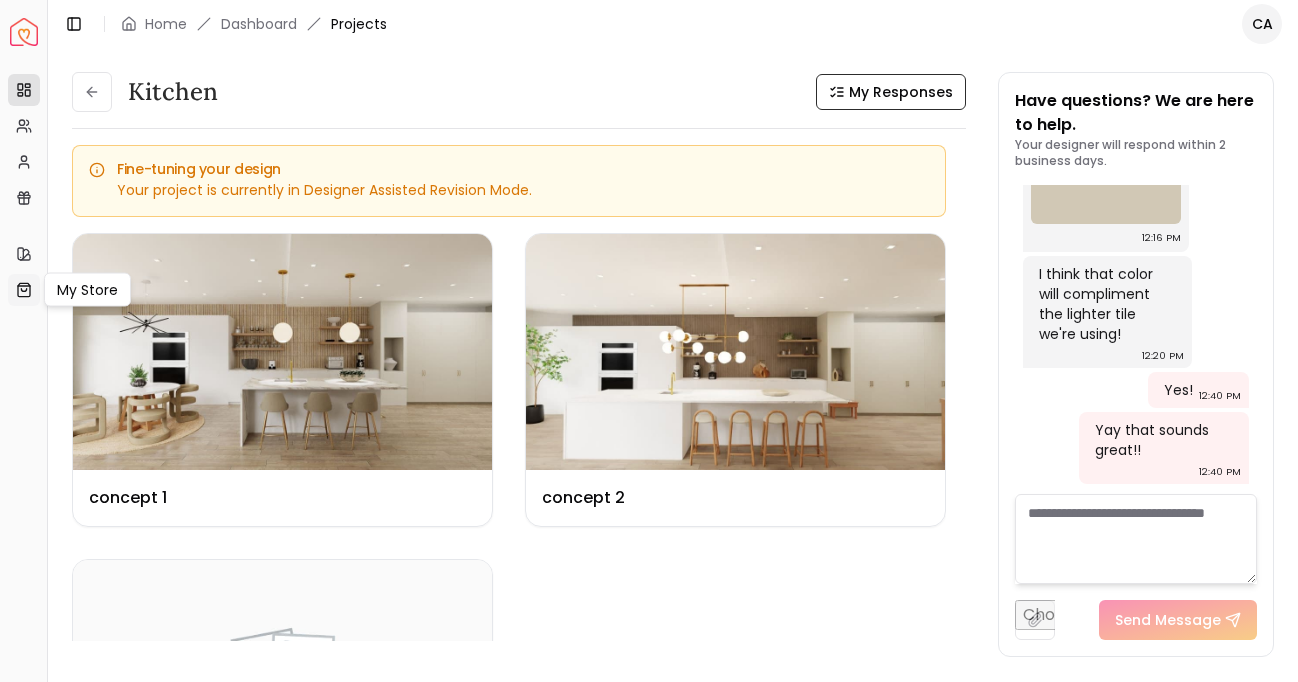 click 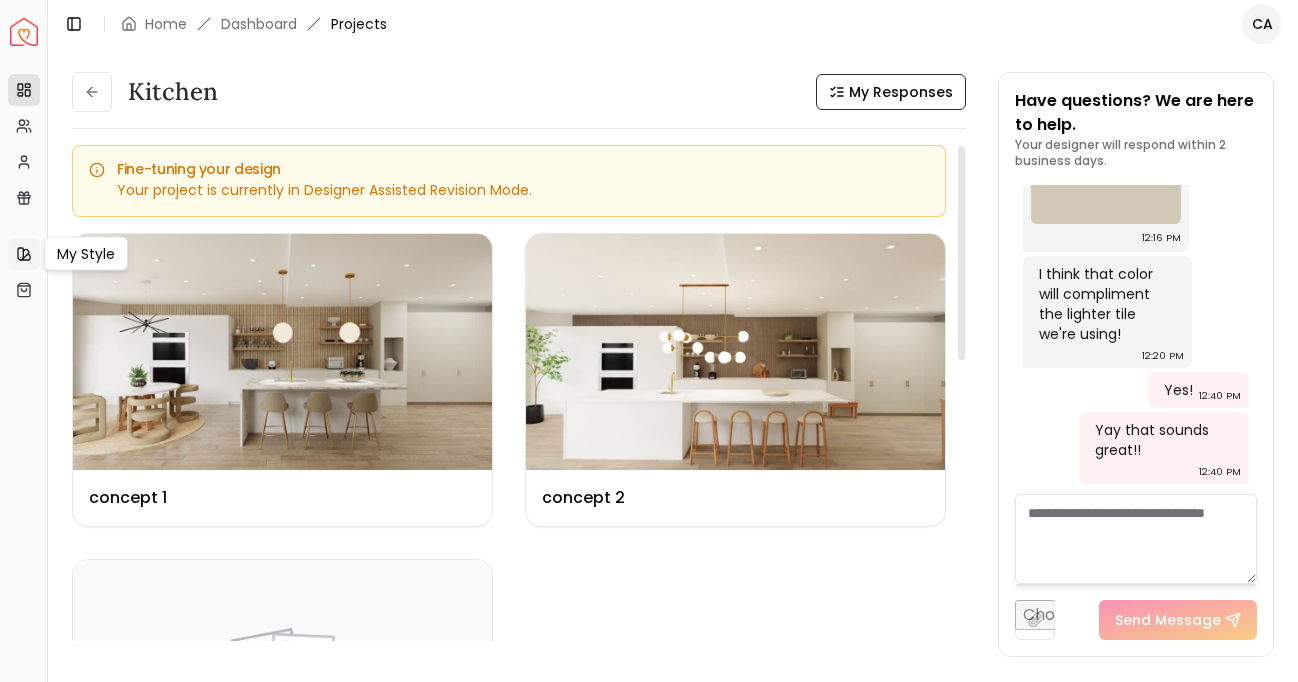 click 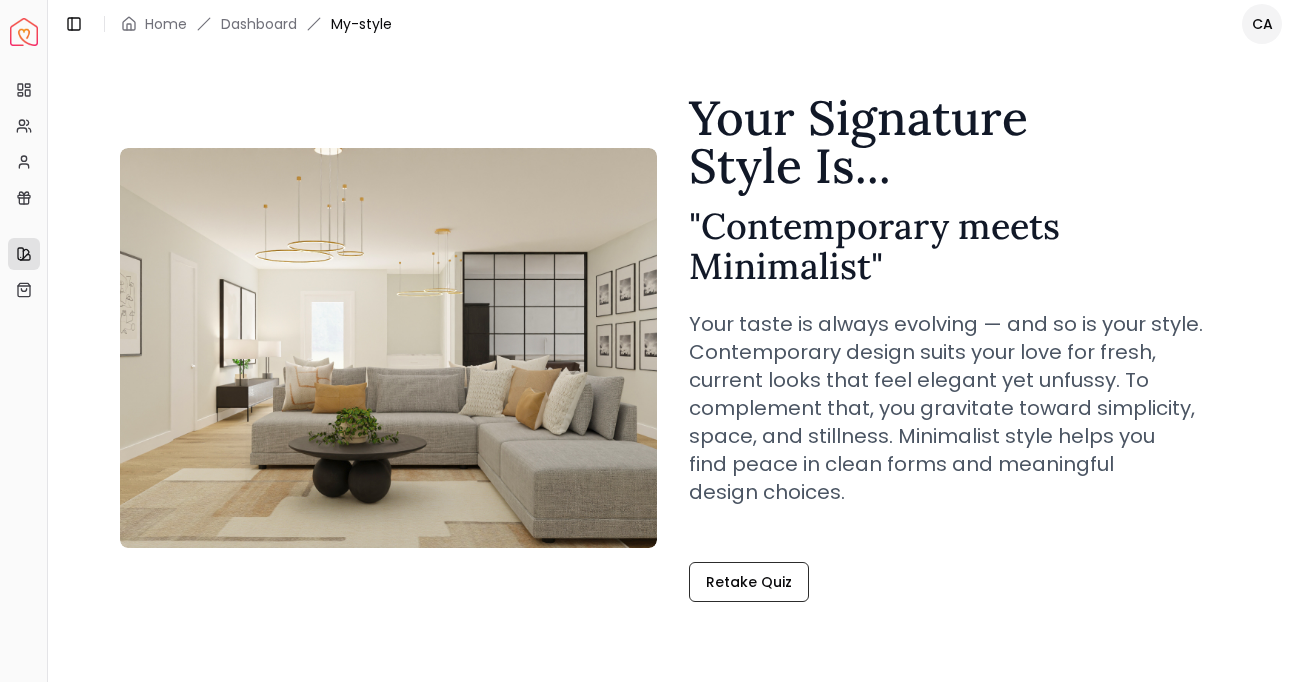 scroll, scrollTop: 70, scrollLeft: 0, axis: vertical 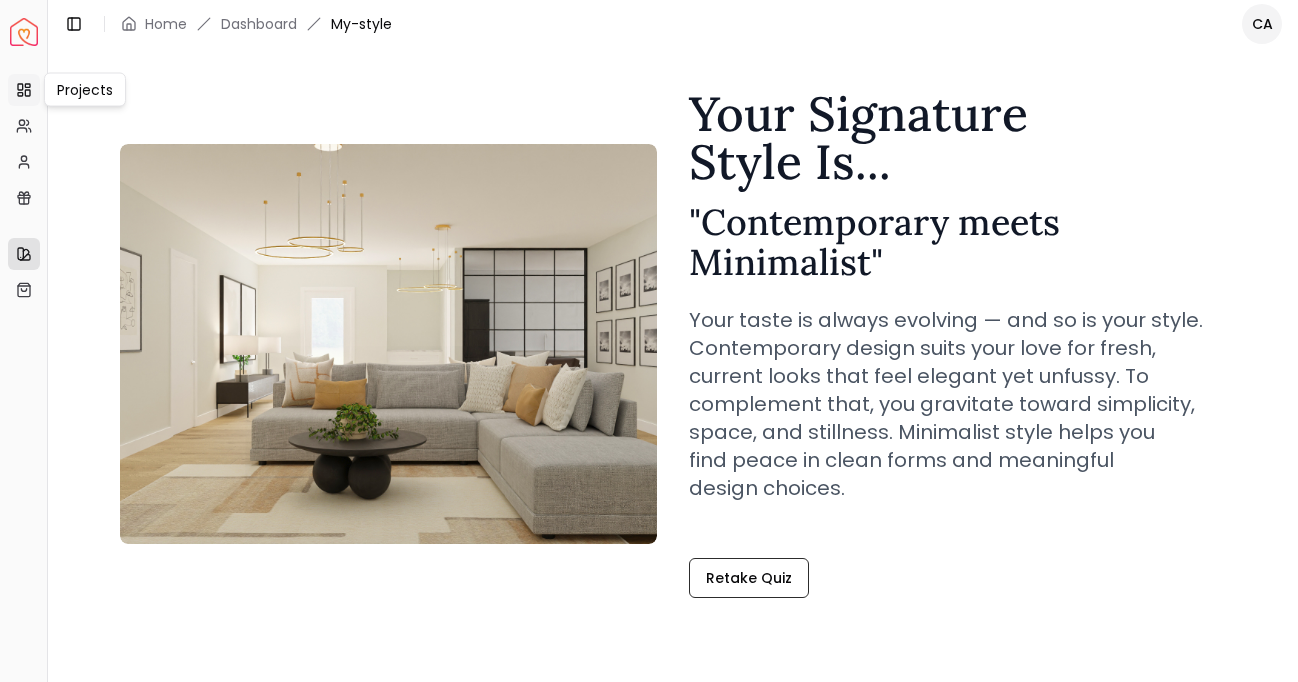 click 